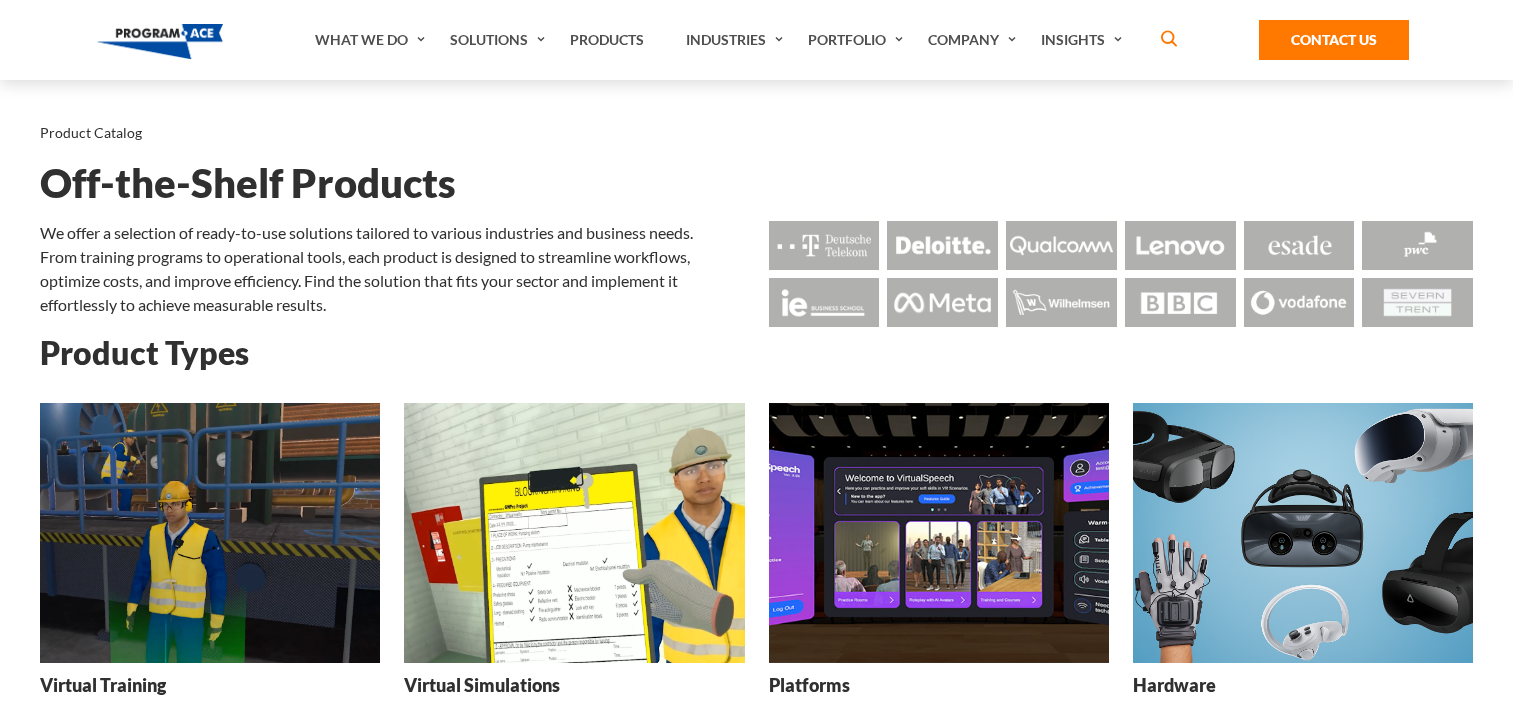 scroll, scrollTop: 0, scrollLeft: 0, axis: both 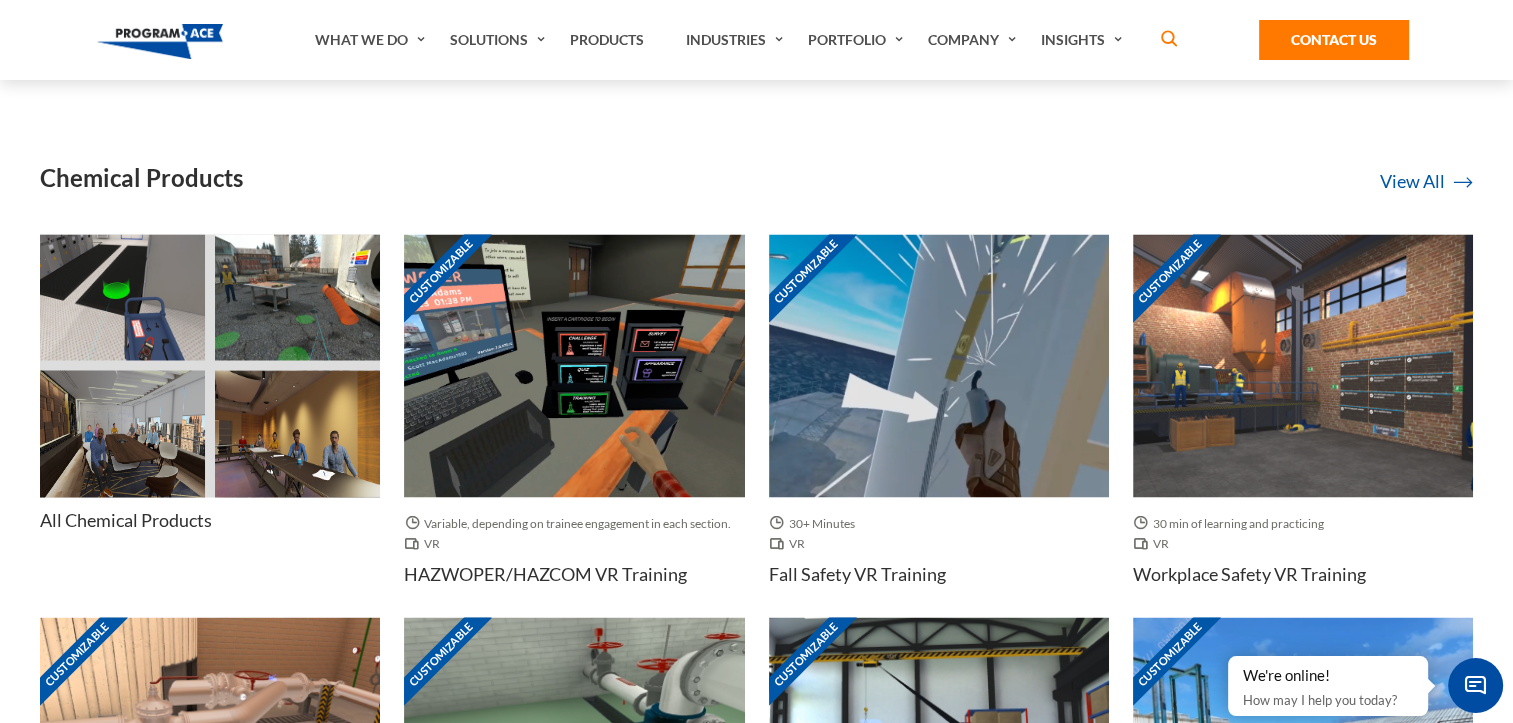 click at bounding box center [939, 366] 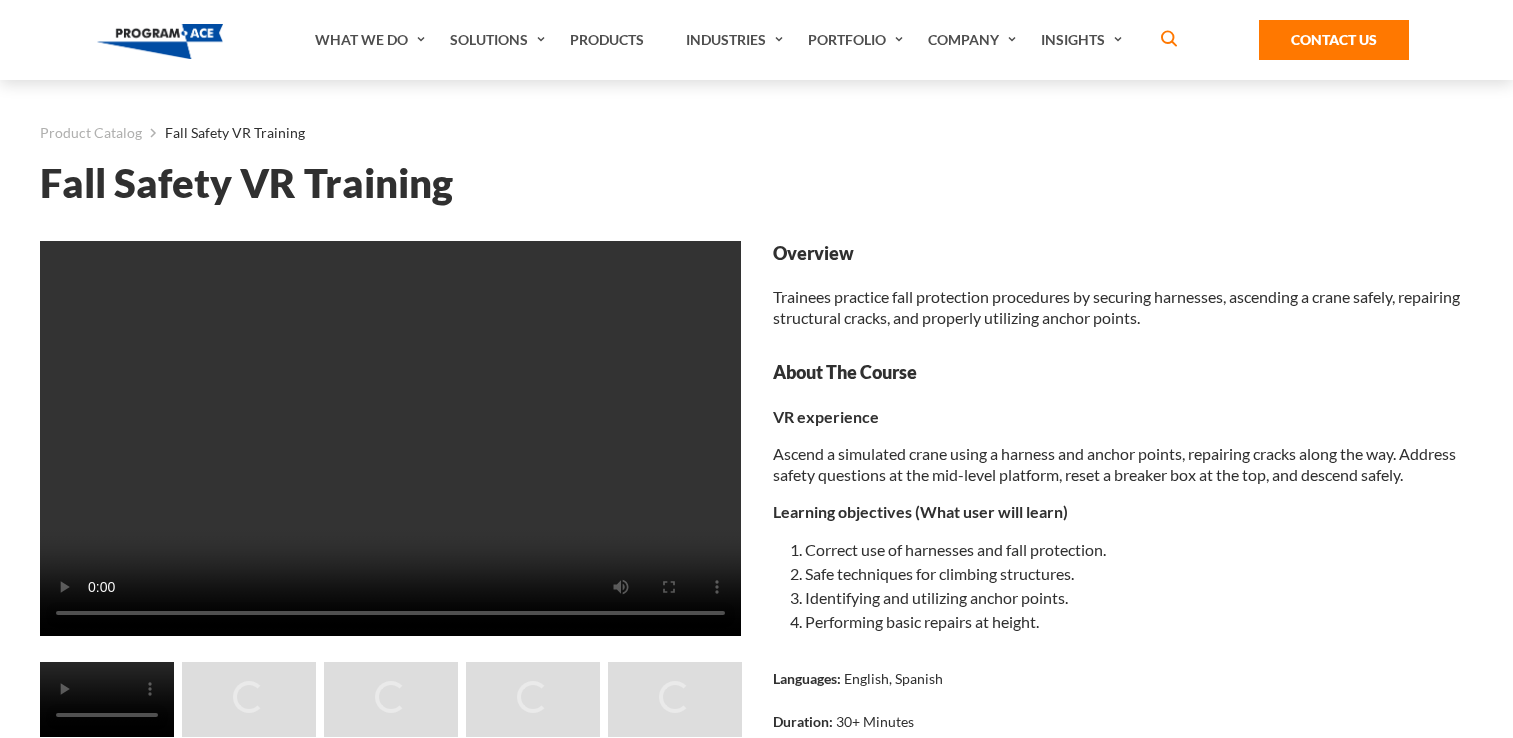 scroll, scrollTop: 0, scrollLeft: 0, axis: both 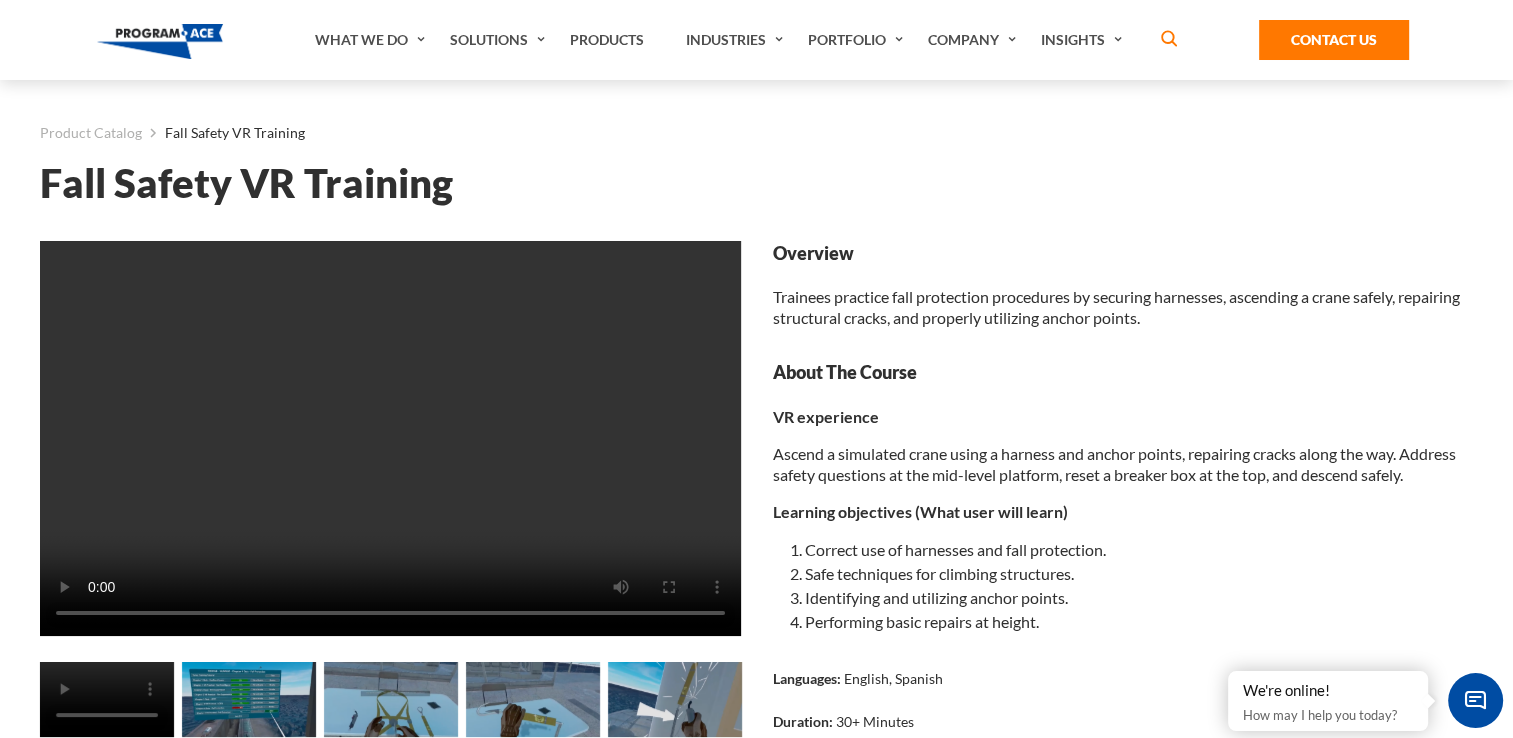 type 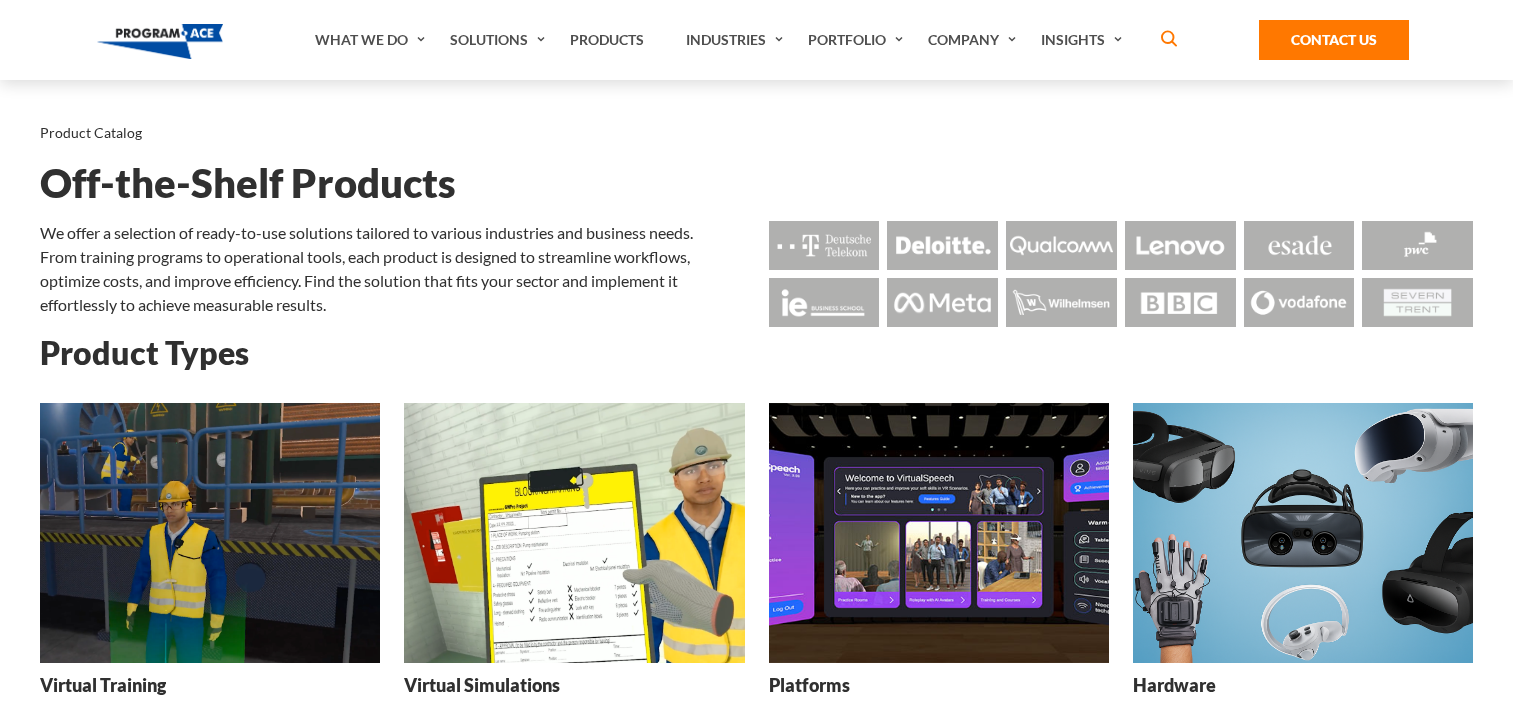 scroll, scrollTop: 3392, scrollLeft: 0, axis: vertical 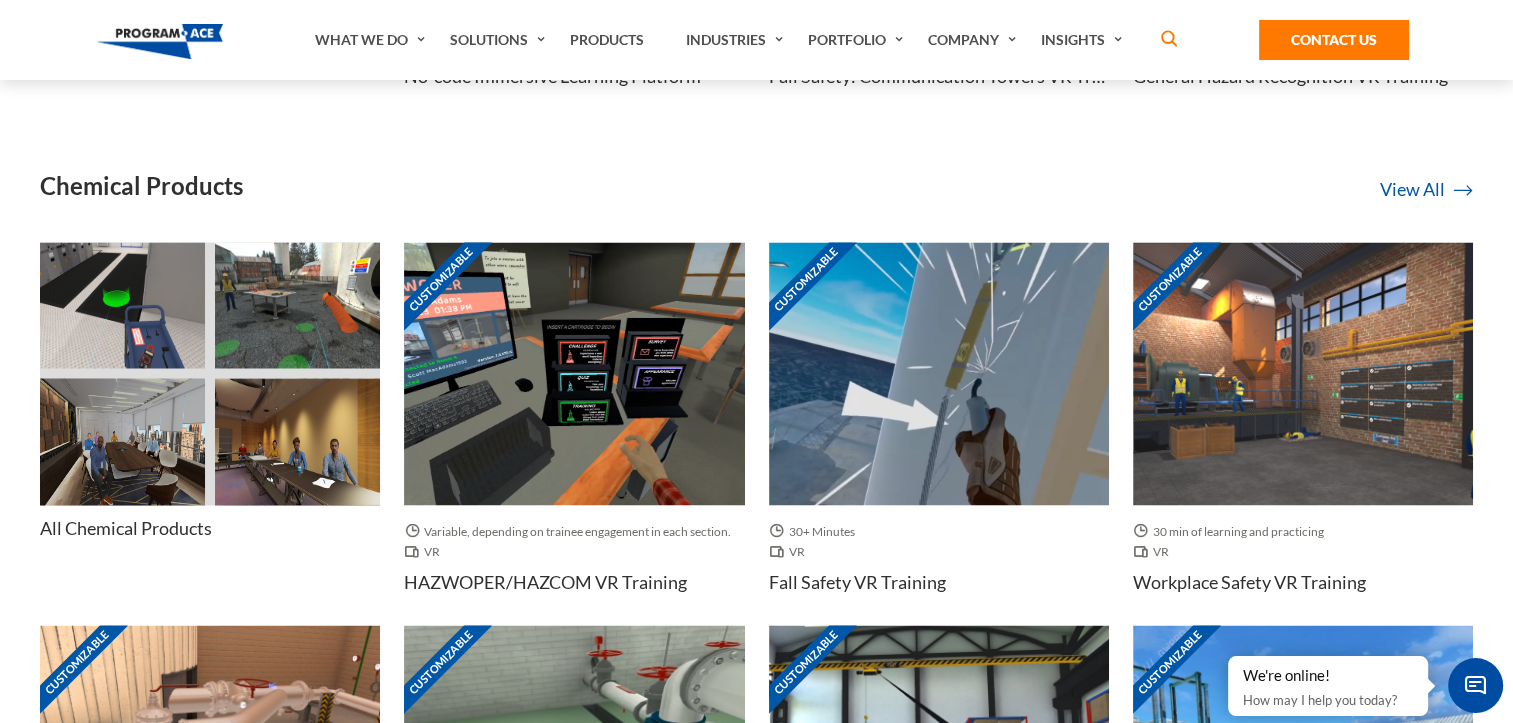 click at bounding box center [574, 374] 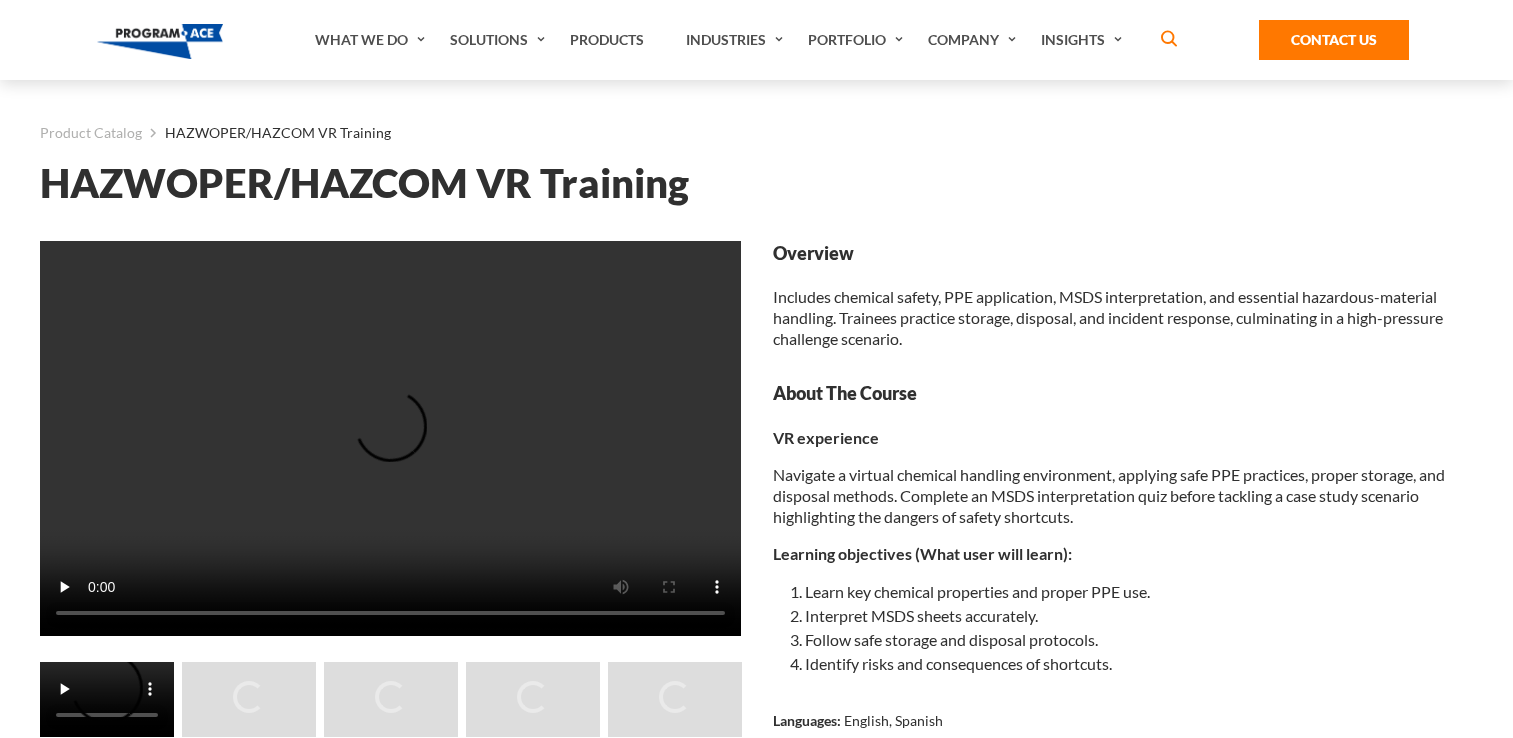 scroll, scrollTop: 0, scrollLeft: 0, axis: both 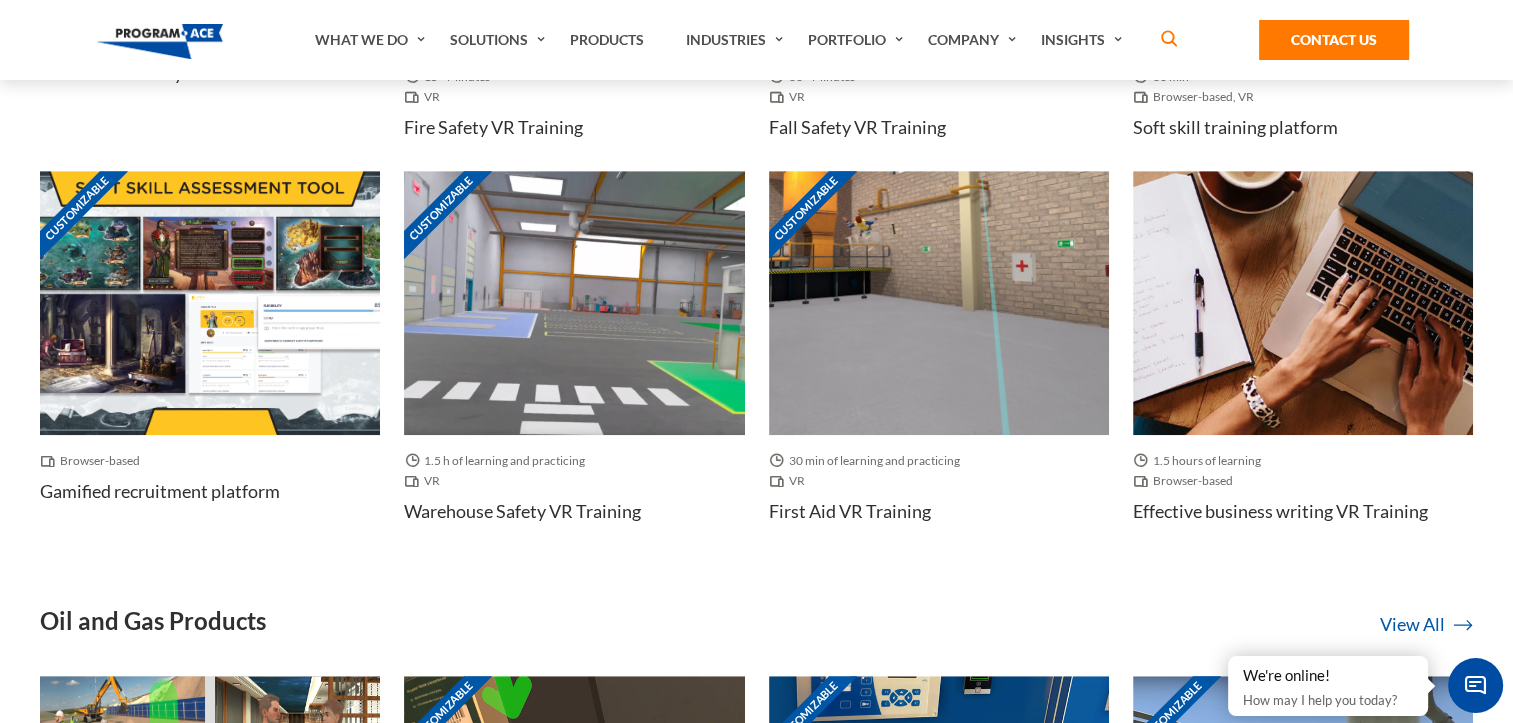 click at bounding box center (1303, 303) 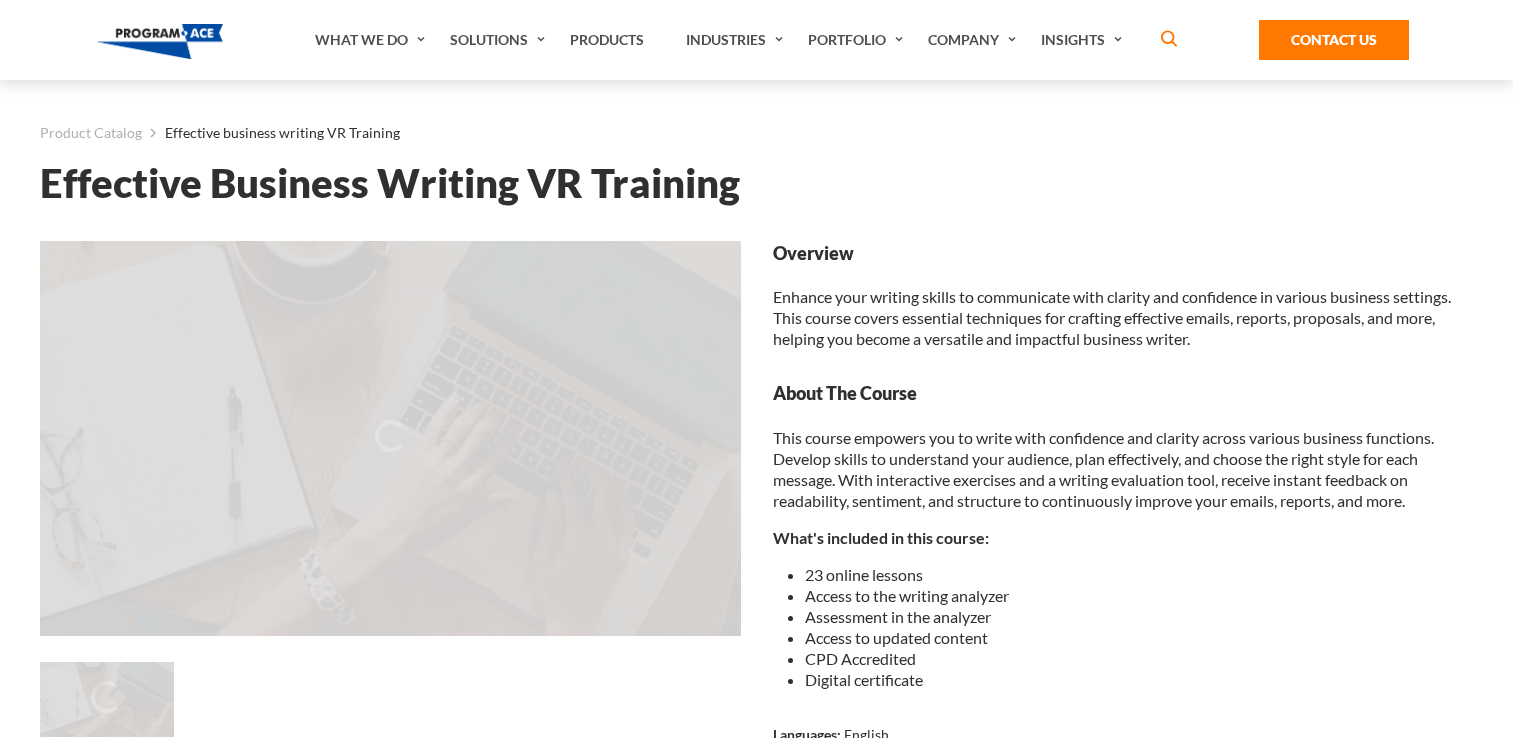 scroll, scrollTop: 0, scrollLeft: 0, axis: both 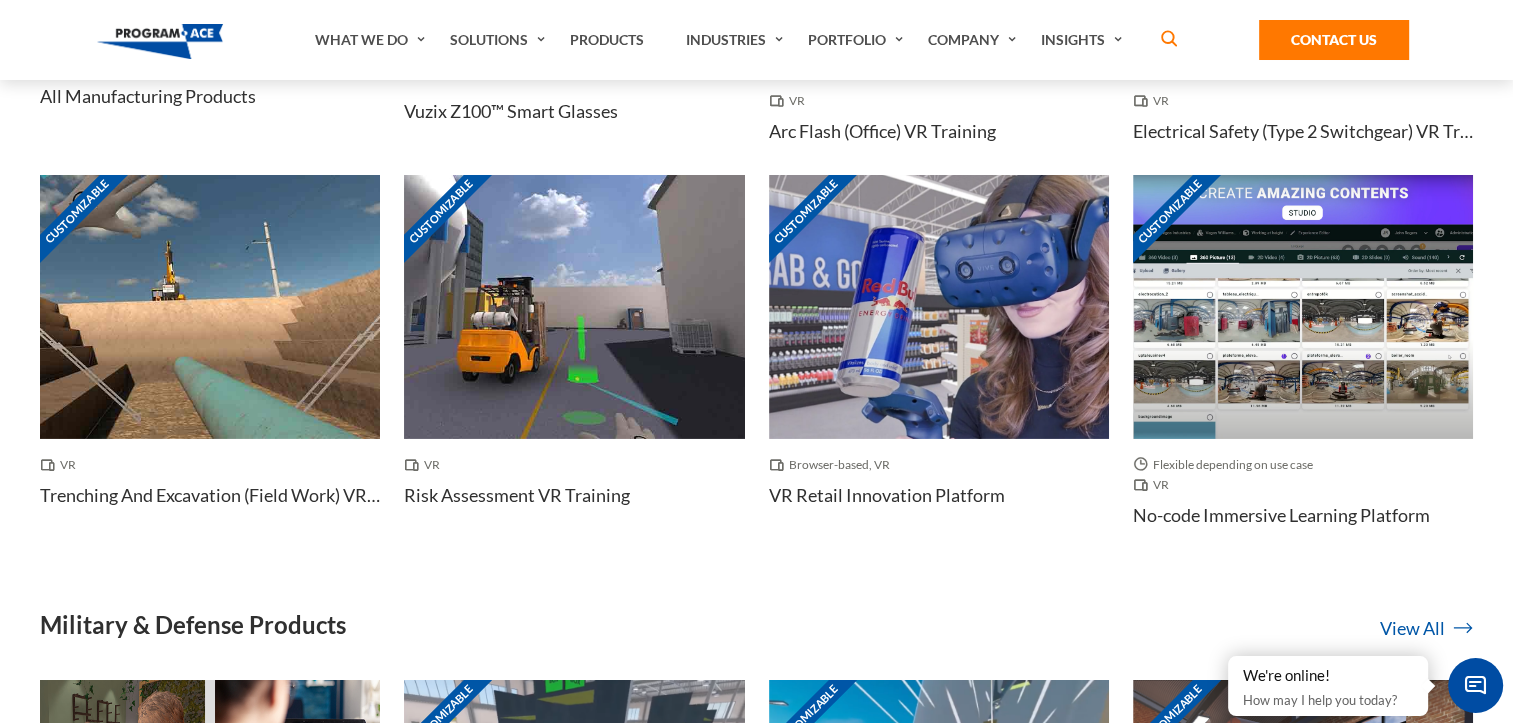 click at bounding box center (939, 307) 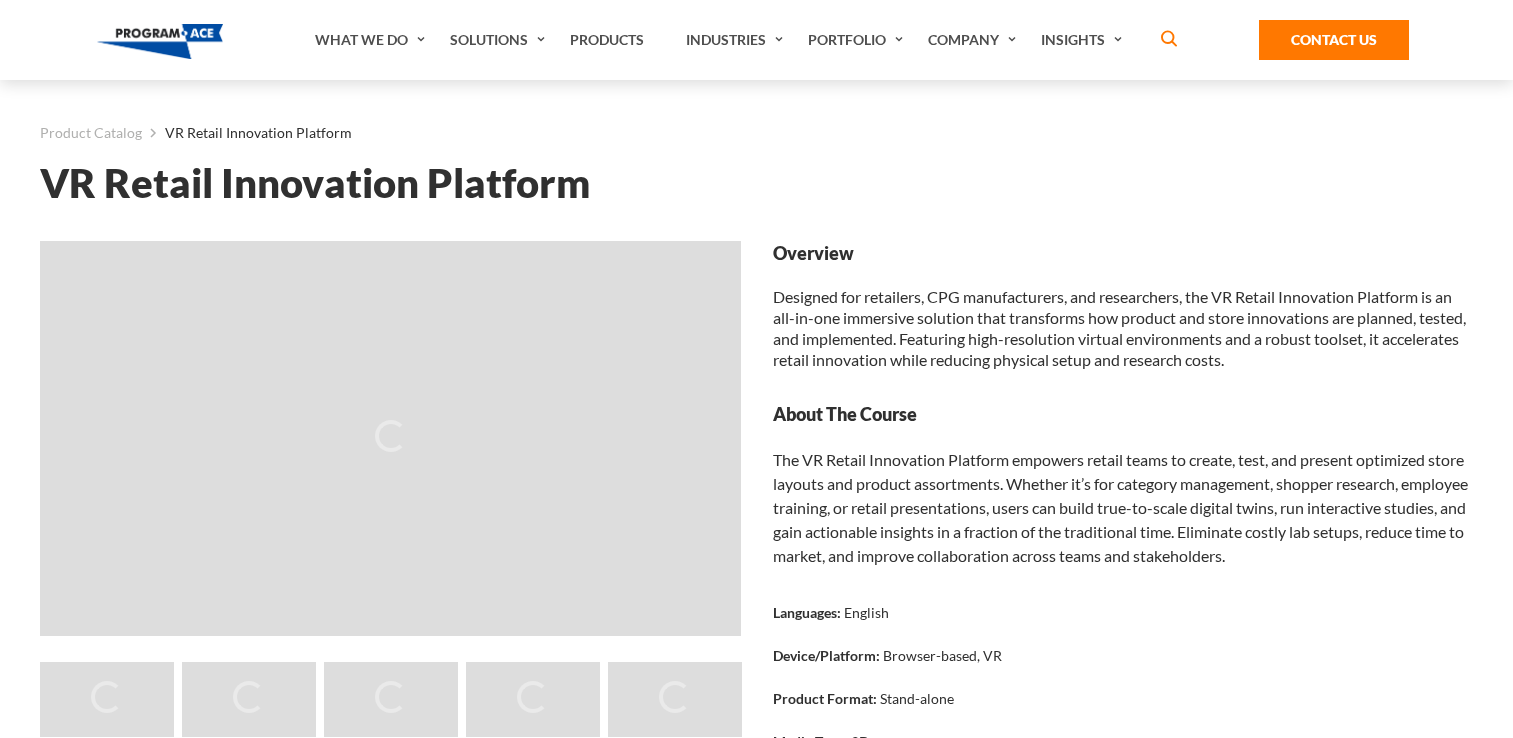 scroll, scrollTop: 0, scrollLeft: 0, axis: both 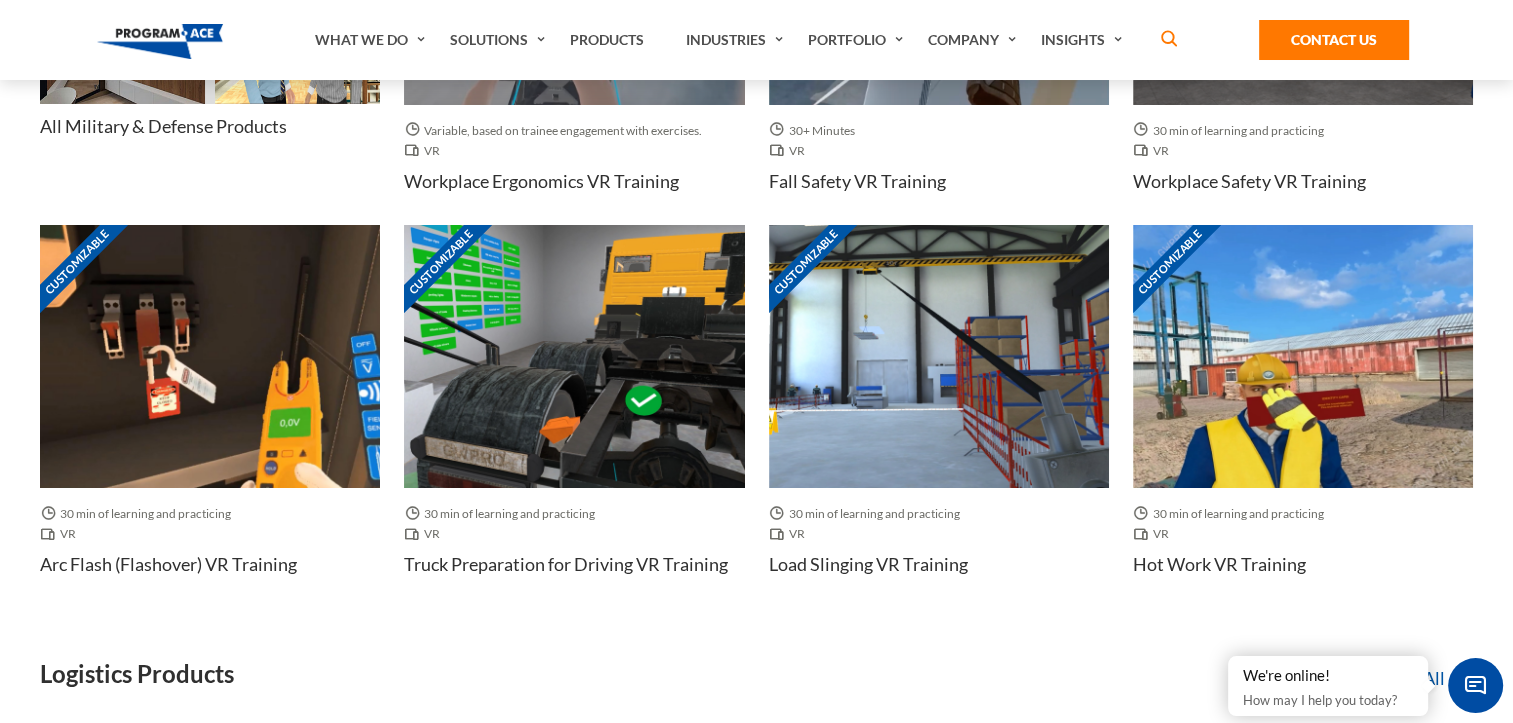 click at bounding box center (574, 357) 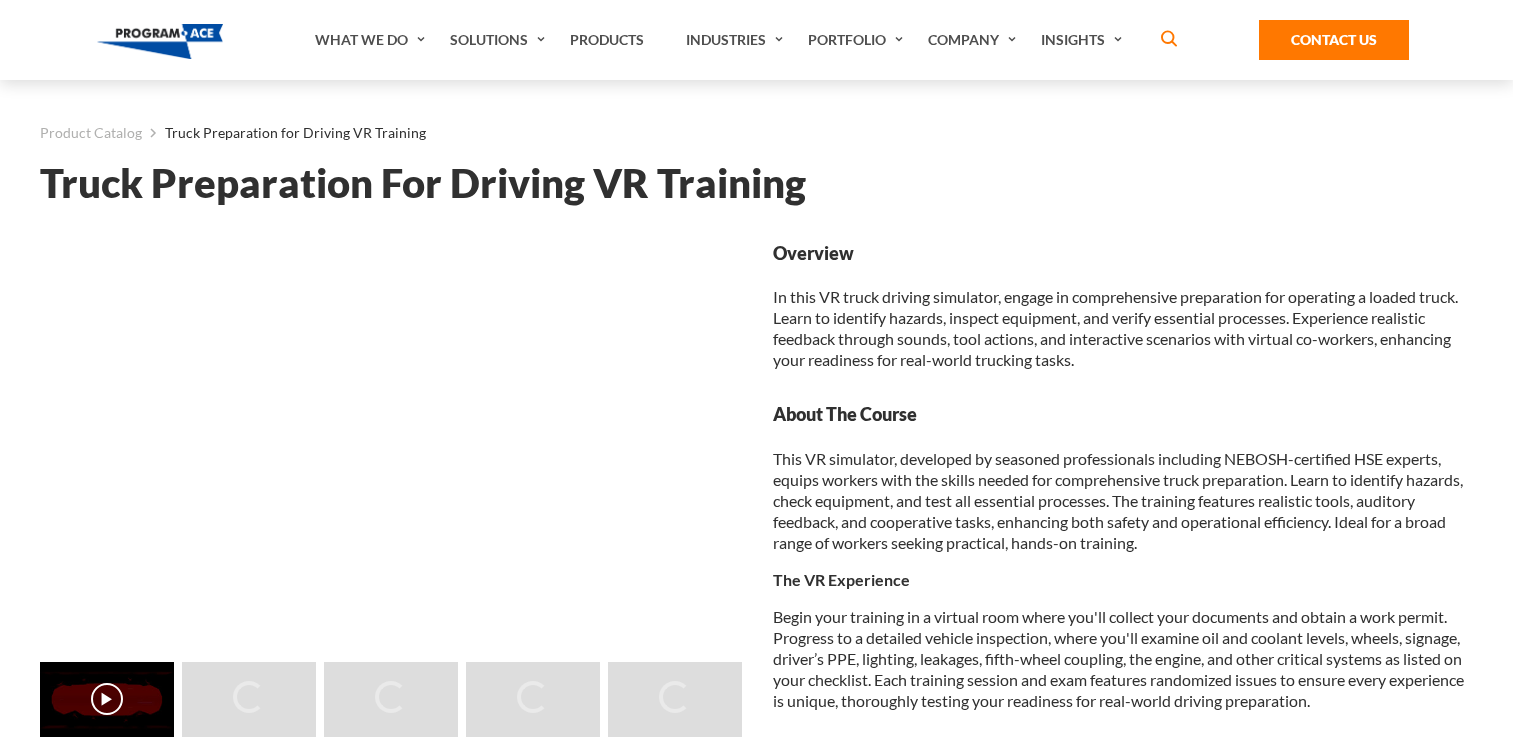 scroll, scrollTop: 0, scrollLeft: 0, axis: both 